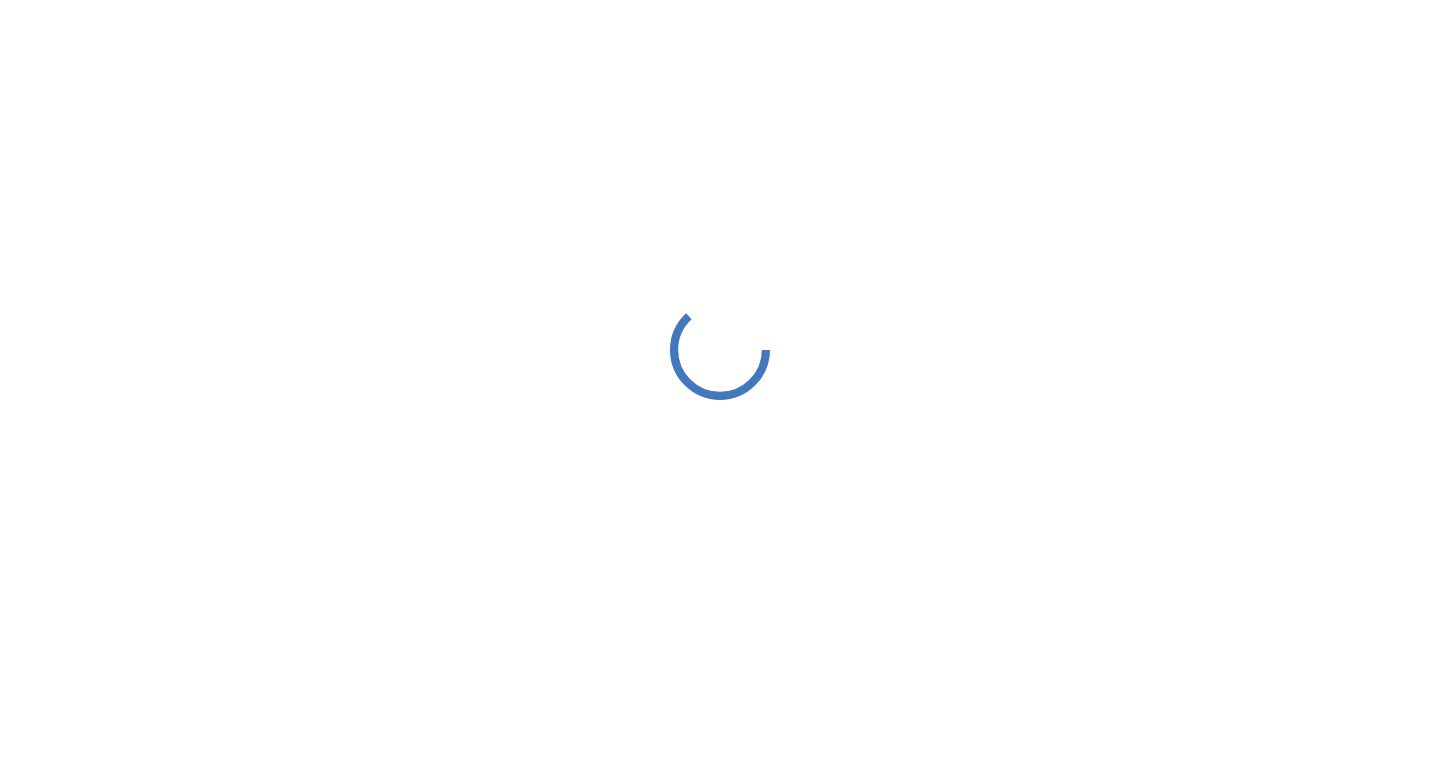 scroll, scrollTop: 0, scrollLeft: 0, axis: both 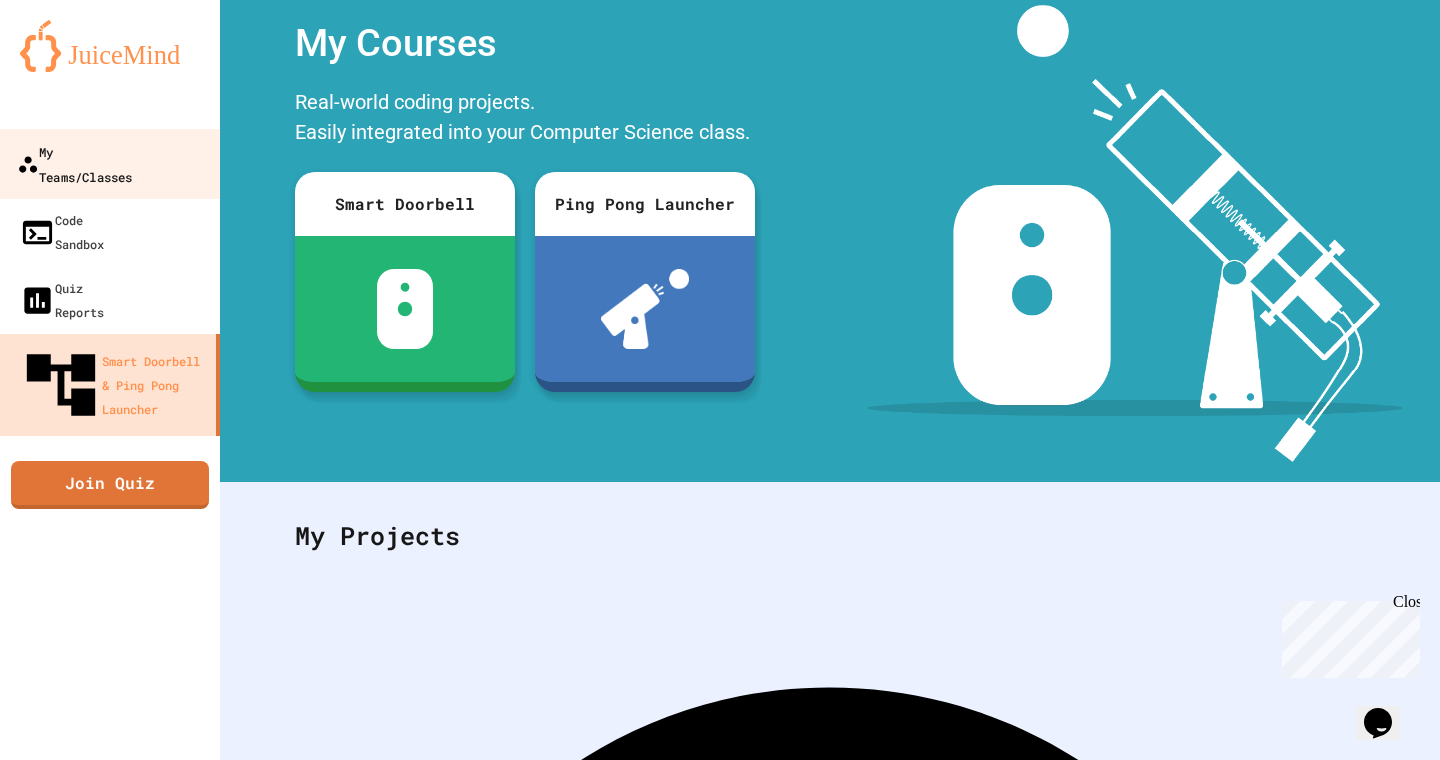 click on "My Teams/Classes" at bounding box center [74, 163] 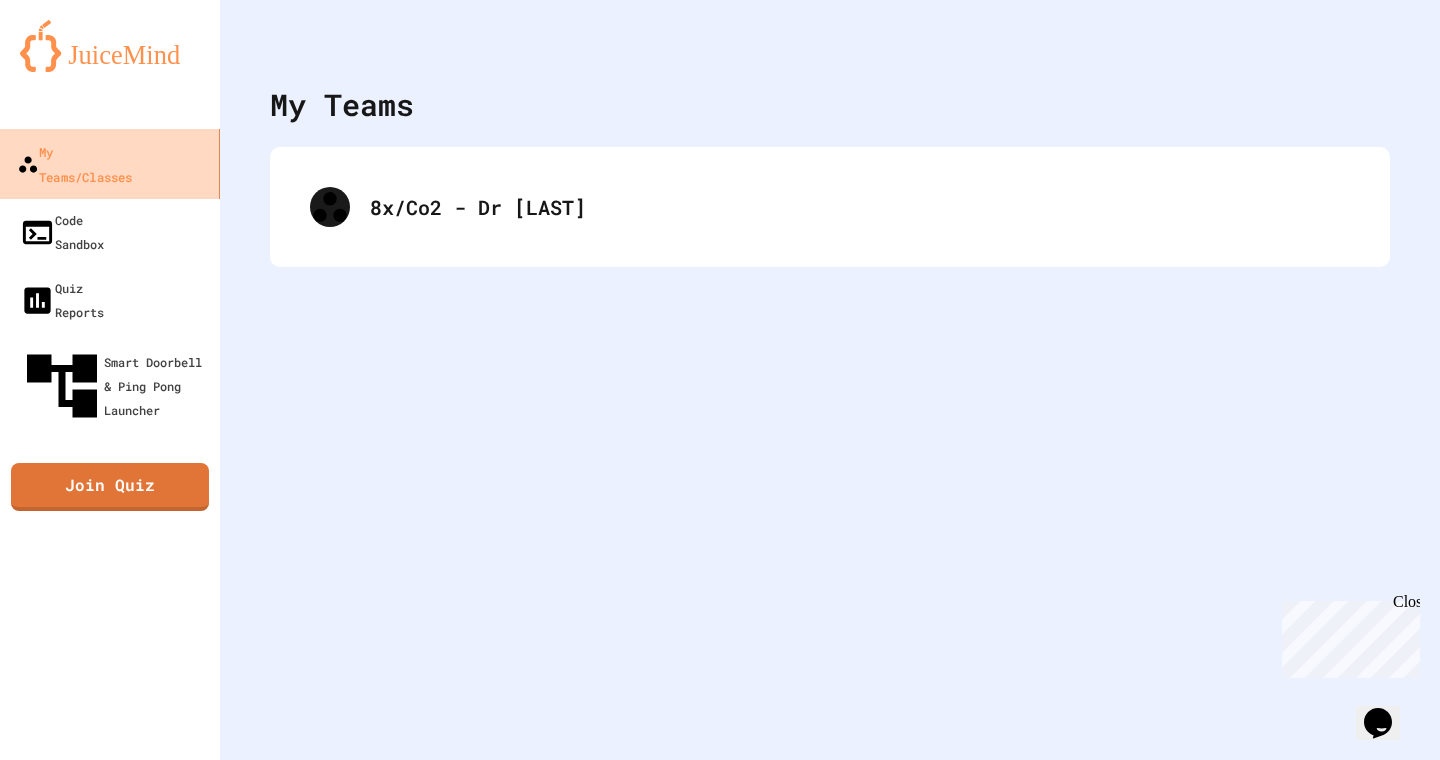 scroll, scrollTop: 0, scrollLeft: 0, axis: both 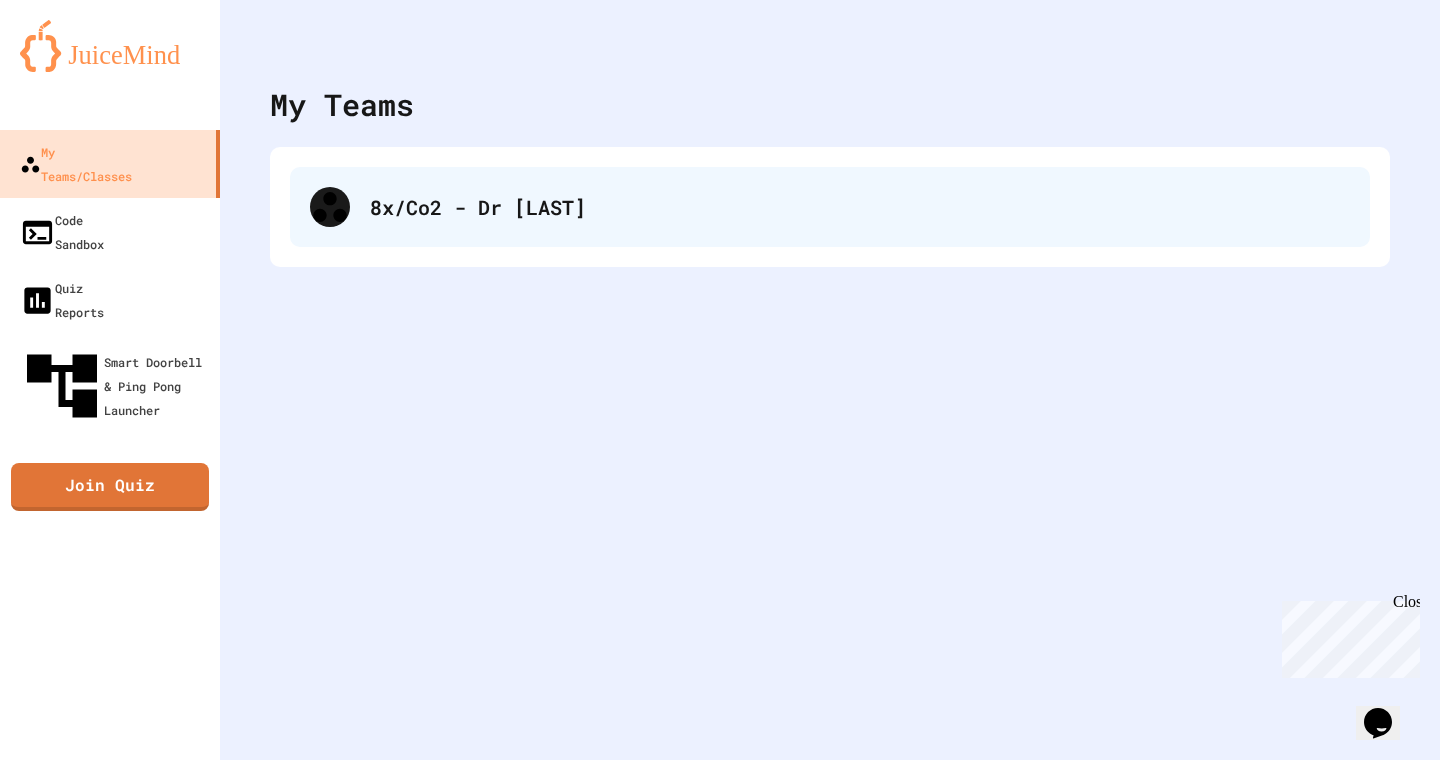 click on "8x/Co2 - Dr [LAST]" at bounding box center [830, 207] 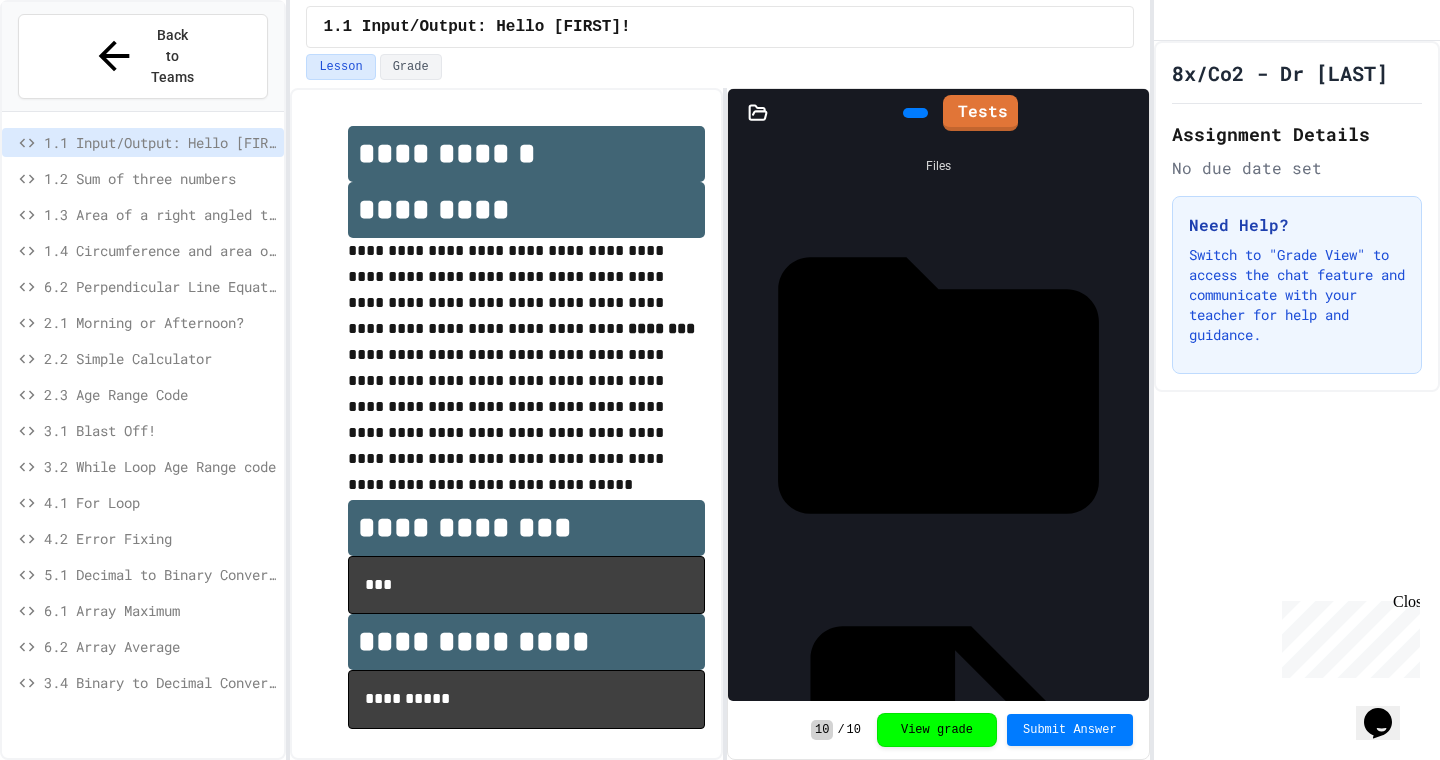 click on "1.2 Sum of three numbers" at bounding box center (160, 178) 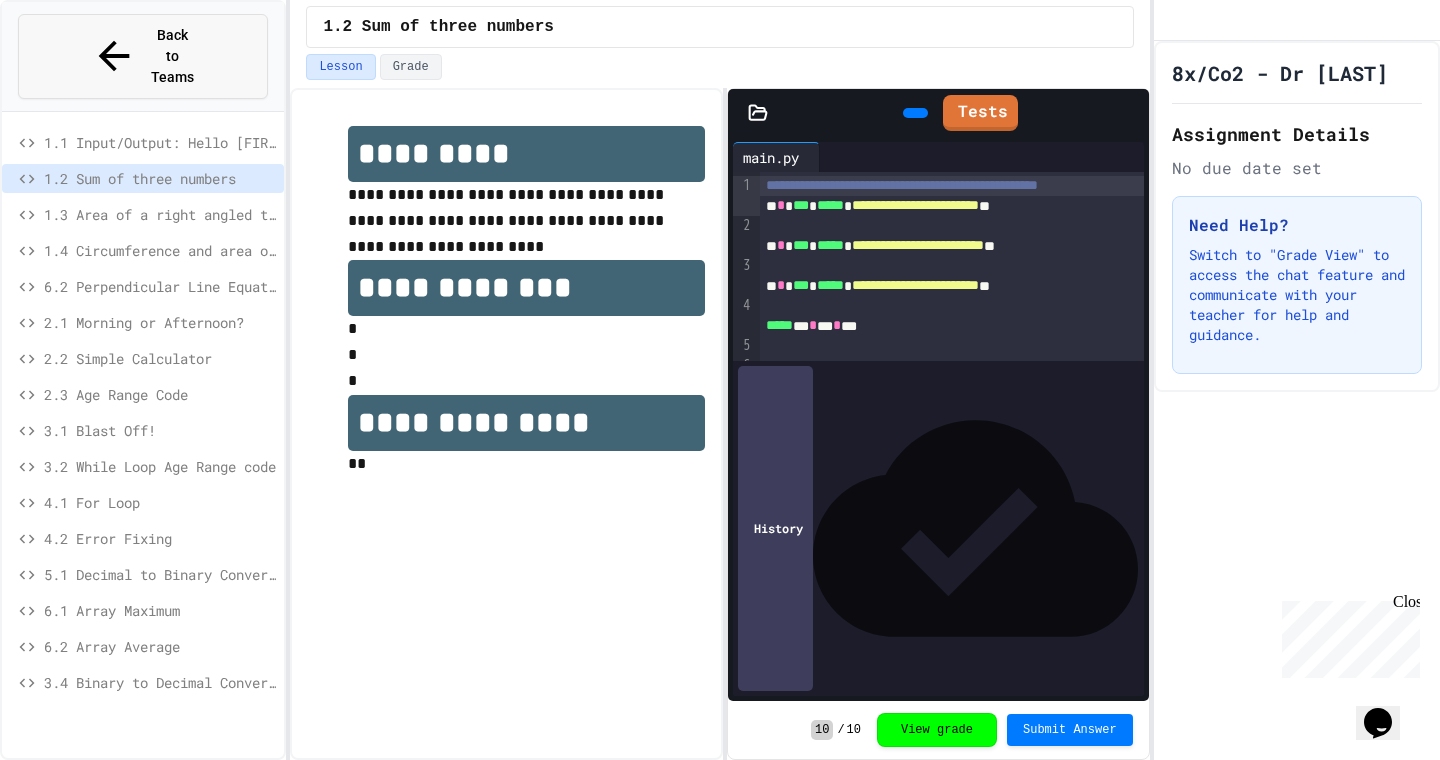 click on "Back to Teams" at bounding box center [172, 56] 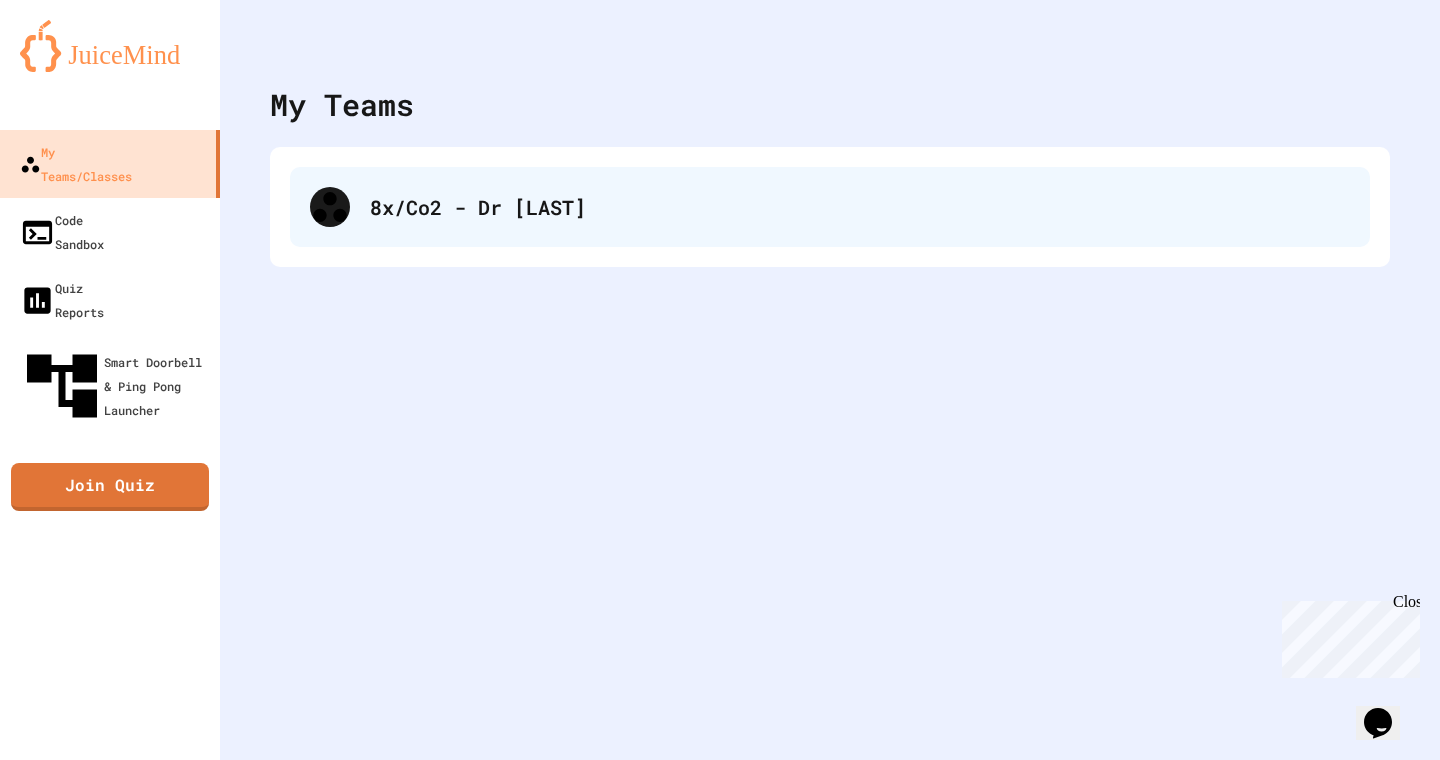 click on "8x/Co2 - Dr [LAST]" at bounding box center (860, 207) 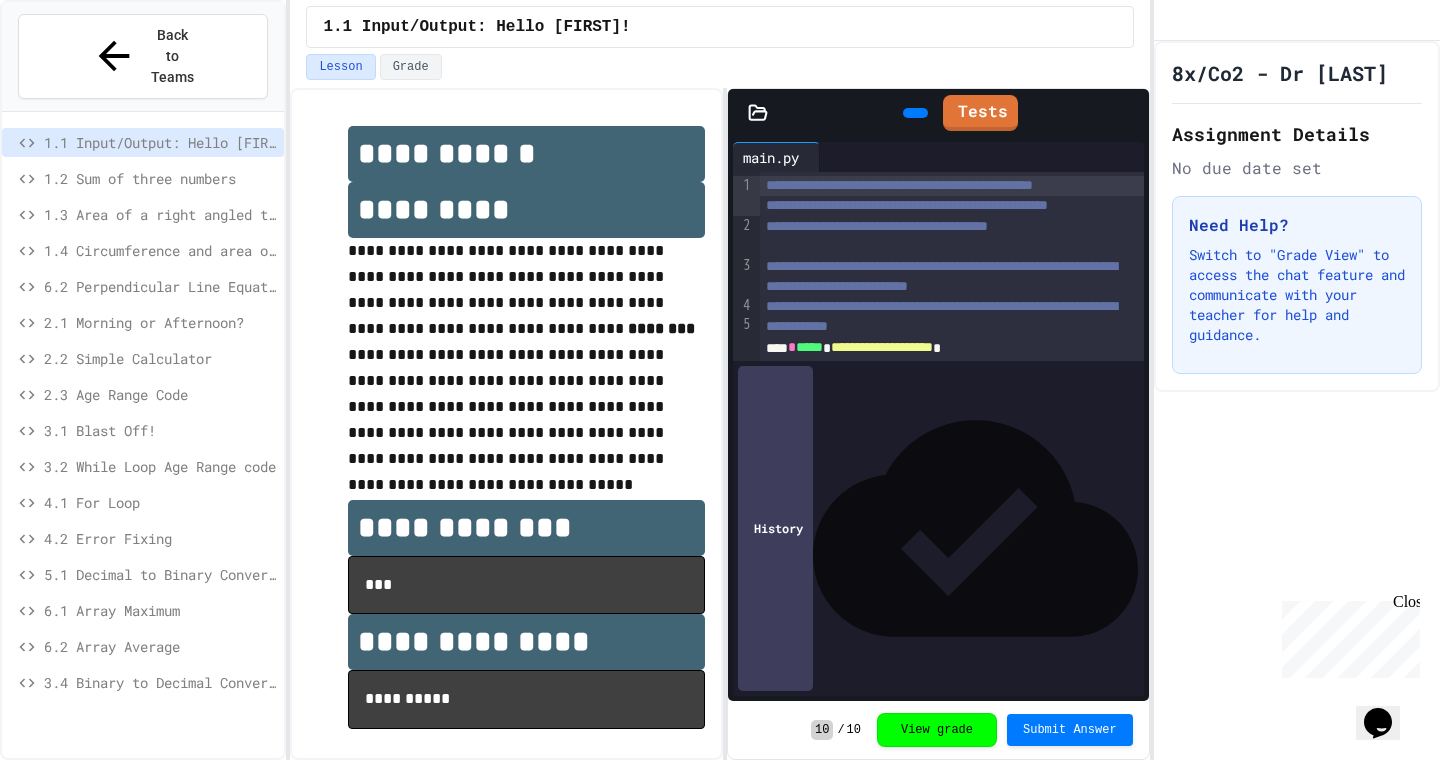 click 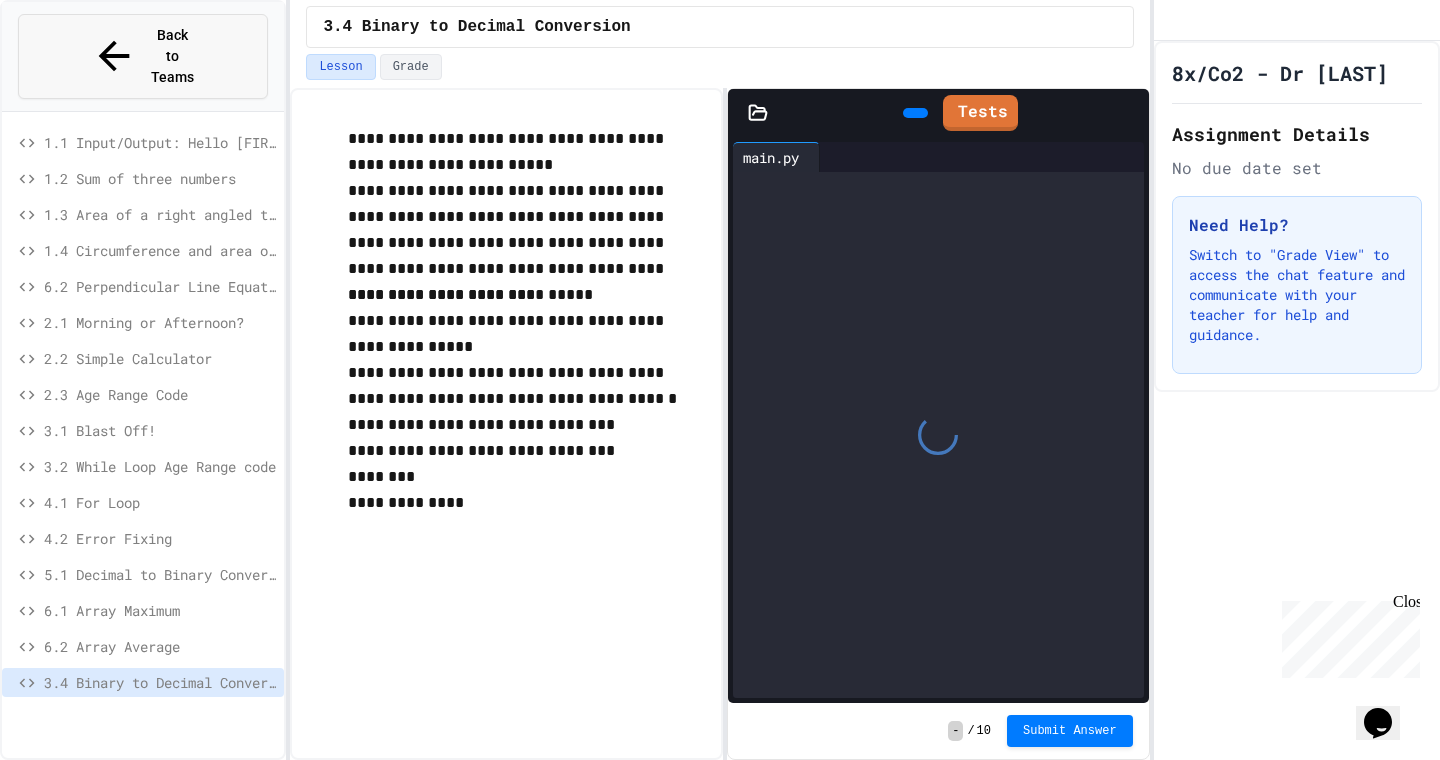 click on "Back to Teams" at bounding box center (143, 56) 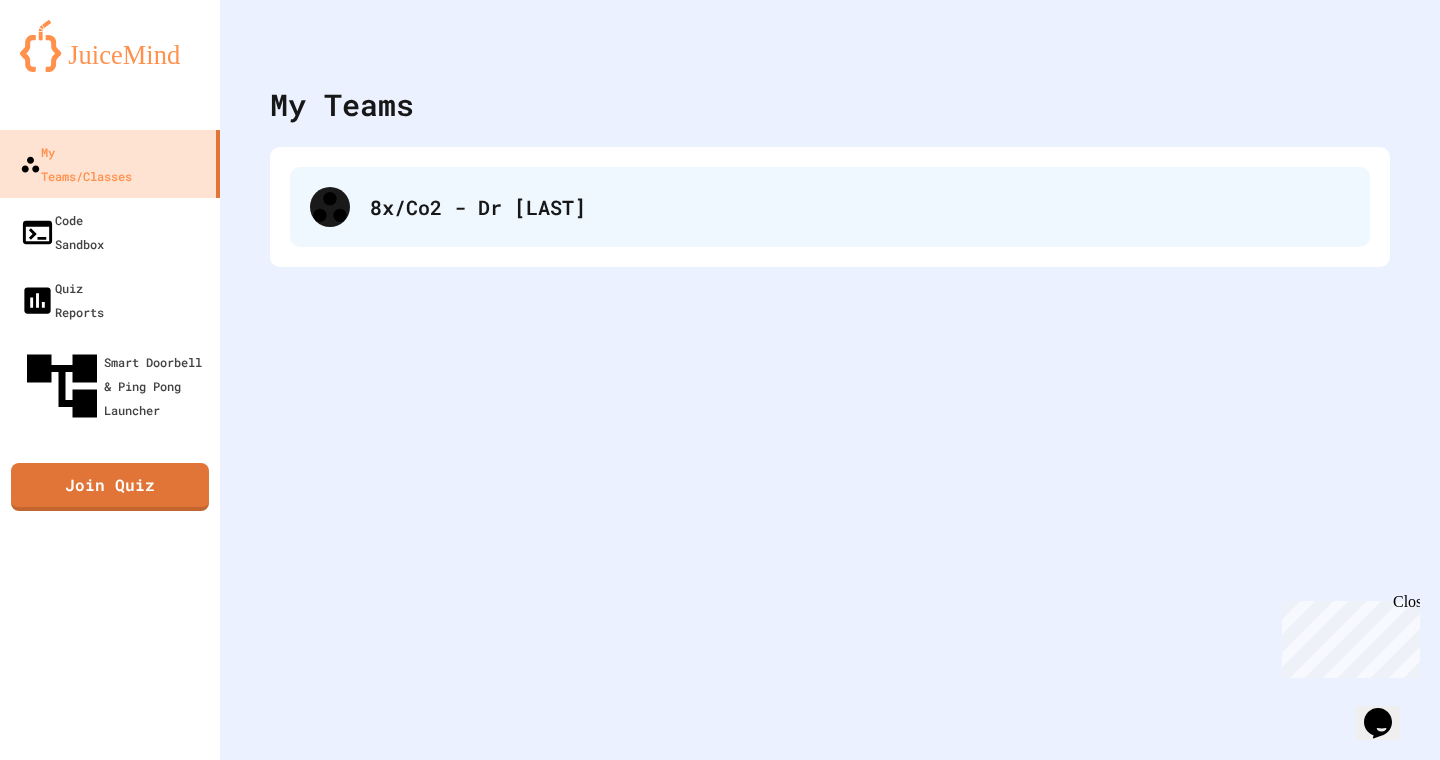 click on "8x/Co2 - Dr [LAST]" at bounding box center [860, 207] 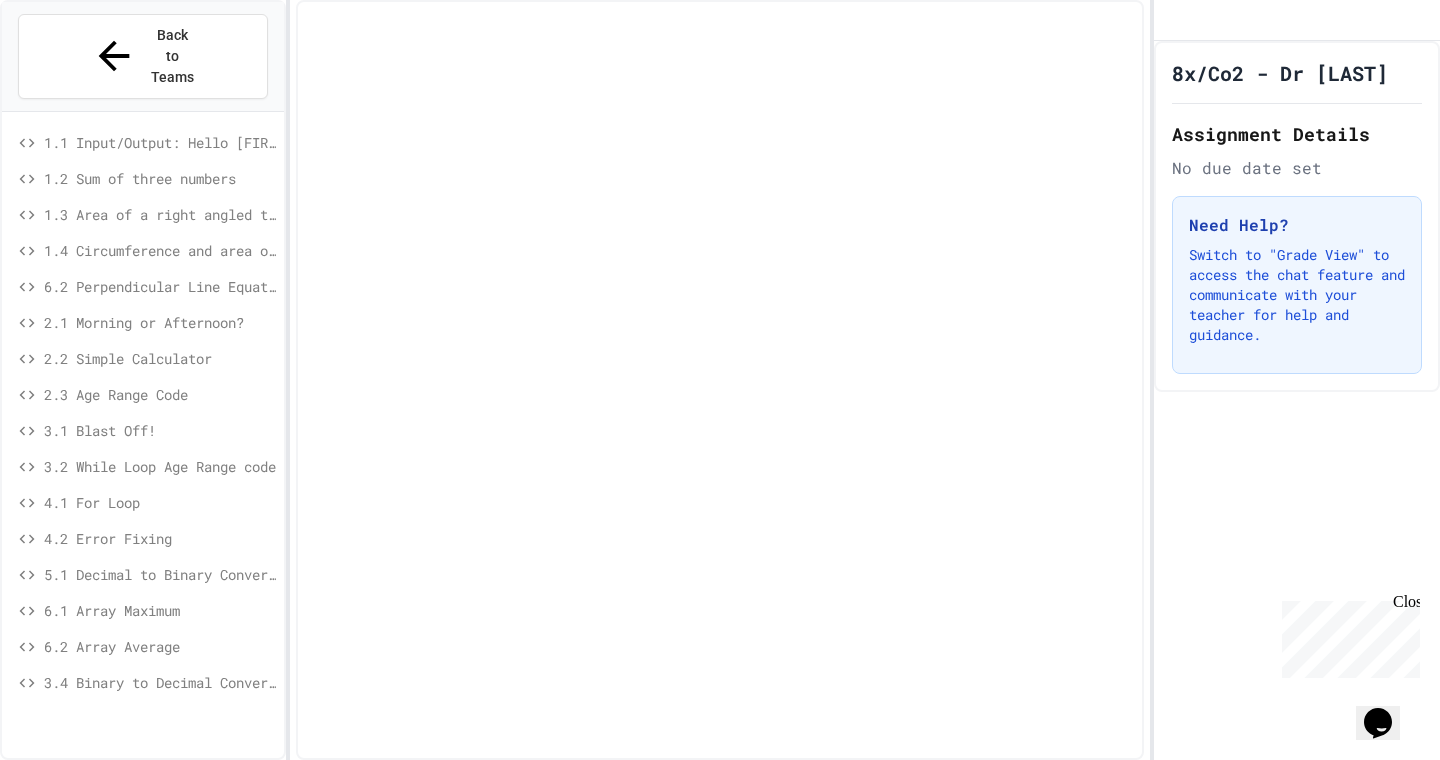 click on "1.1 Input/Output: Hello [FIRST]! 1.2 Sum of three numbers 1.3 Area of a right angled triangle 1.4 Circumference and area of a circle 6.2 Perpendicular Line Equation 2.1 Morning or Afternoon? 2.2 Simple Calculator 2.3 Age Range Code 3.1 Blast Off! 3.2 While Loop Age Range code 4.1 For Loop 4.2 Error Fixing 5.1 Decimal to Binary Conversion 6.1 Array Maximum 6.2 Array Average 3.4 Binary to Decimal Conversion" at bounding box center (143, 435) 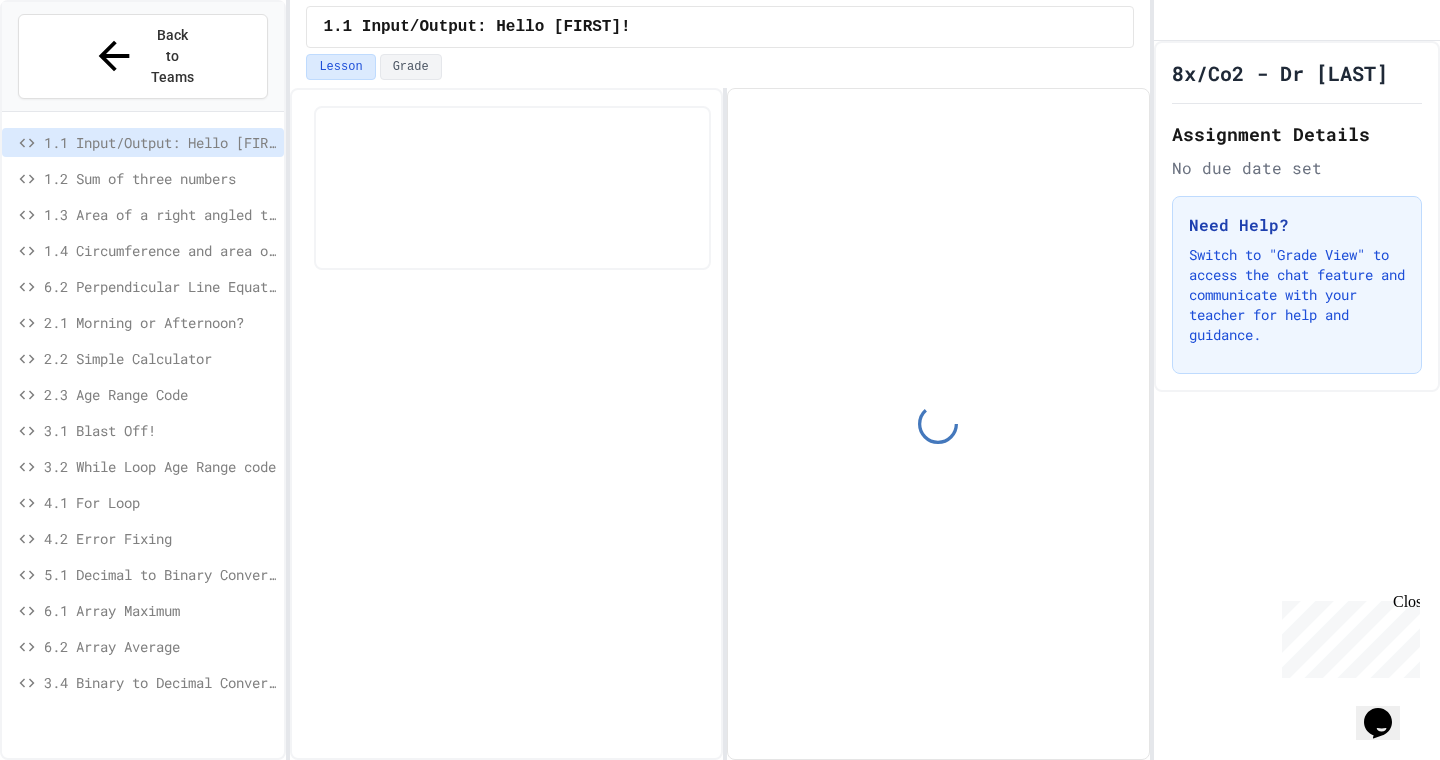 click on "Back to Teams" at bounding box center [143, 57] 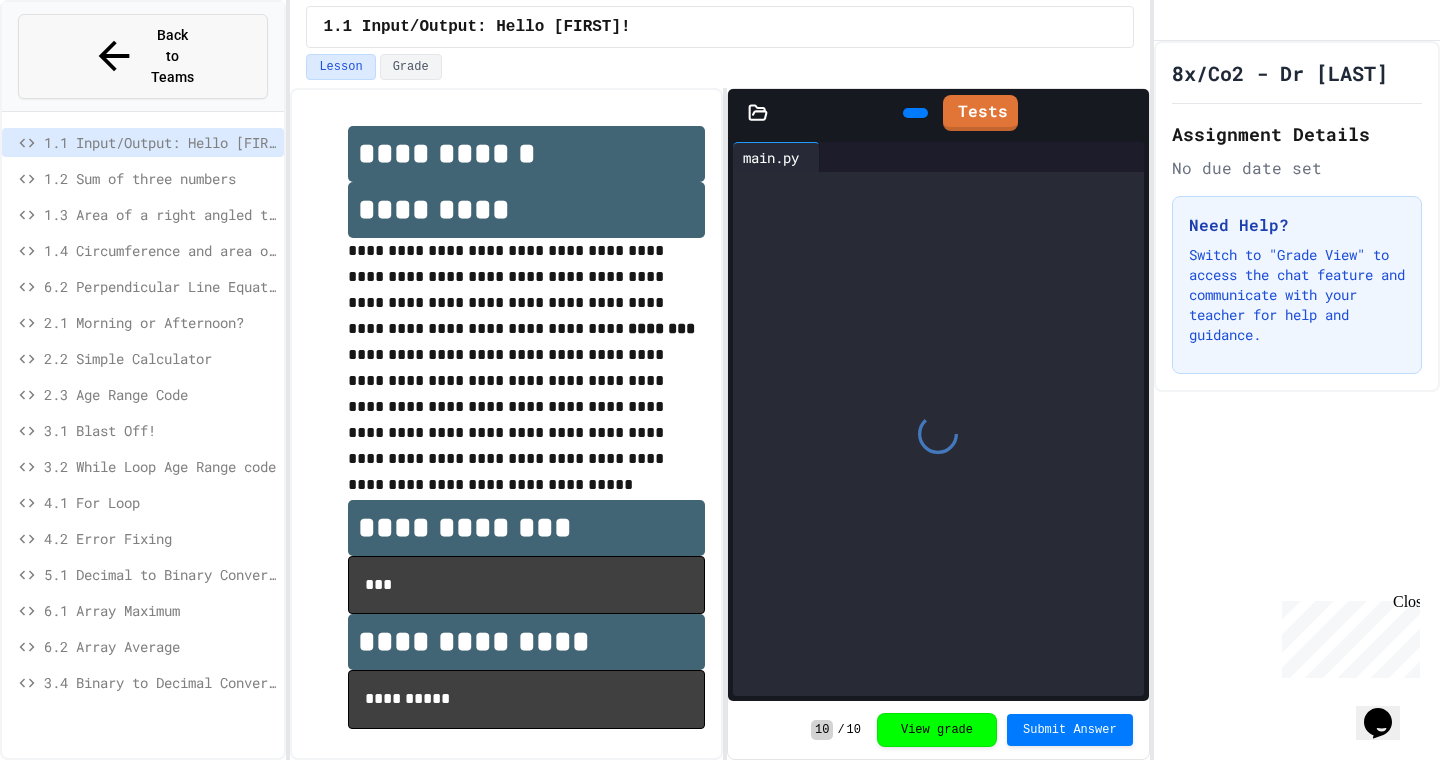 click on "Back to Teams" at bounding box center [143, 56] 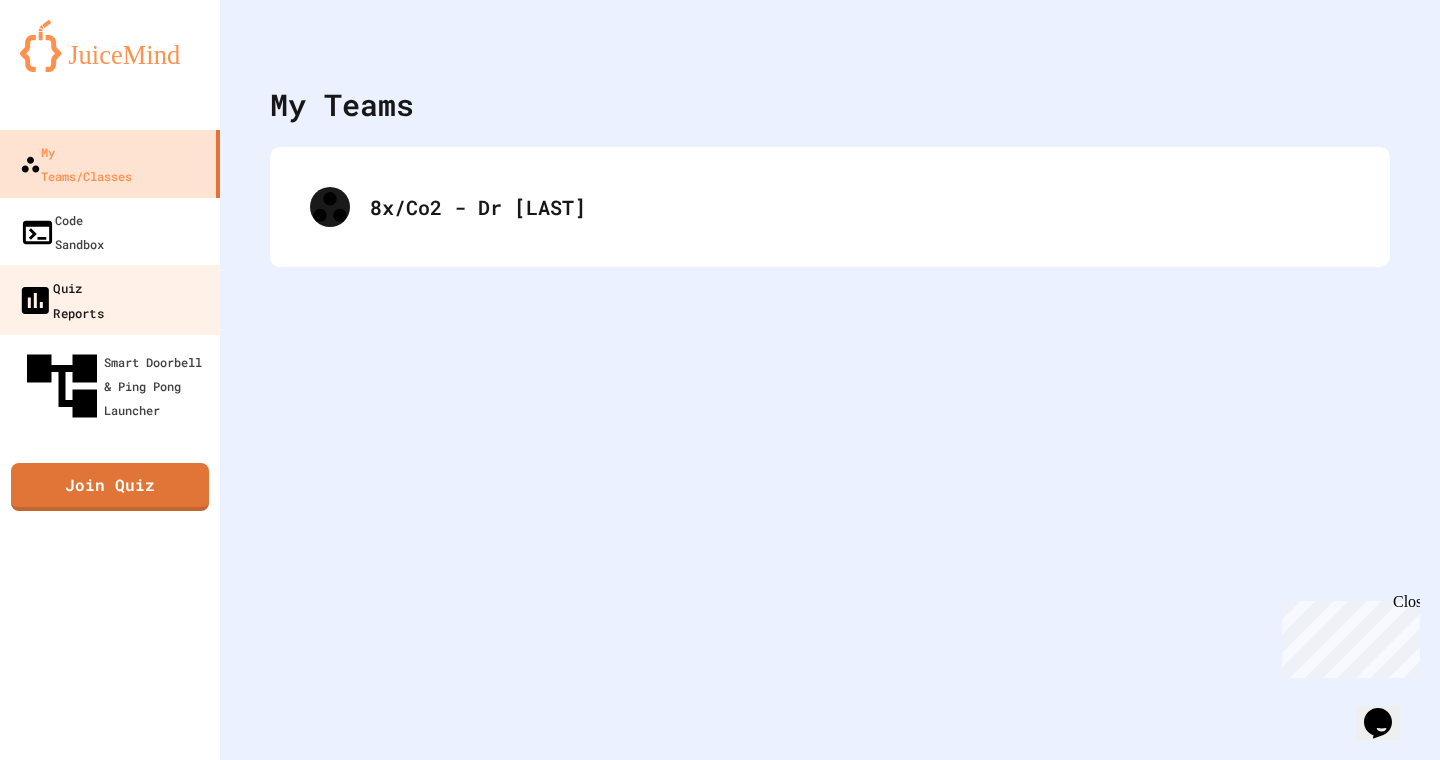 click on "Quiz Reports" at bounding box center (60, 299) 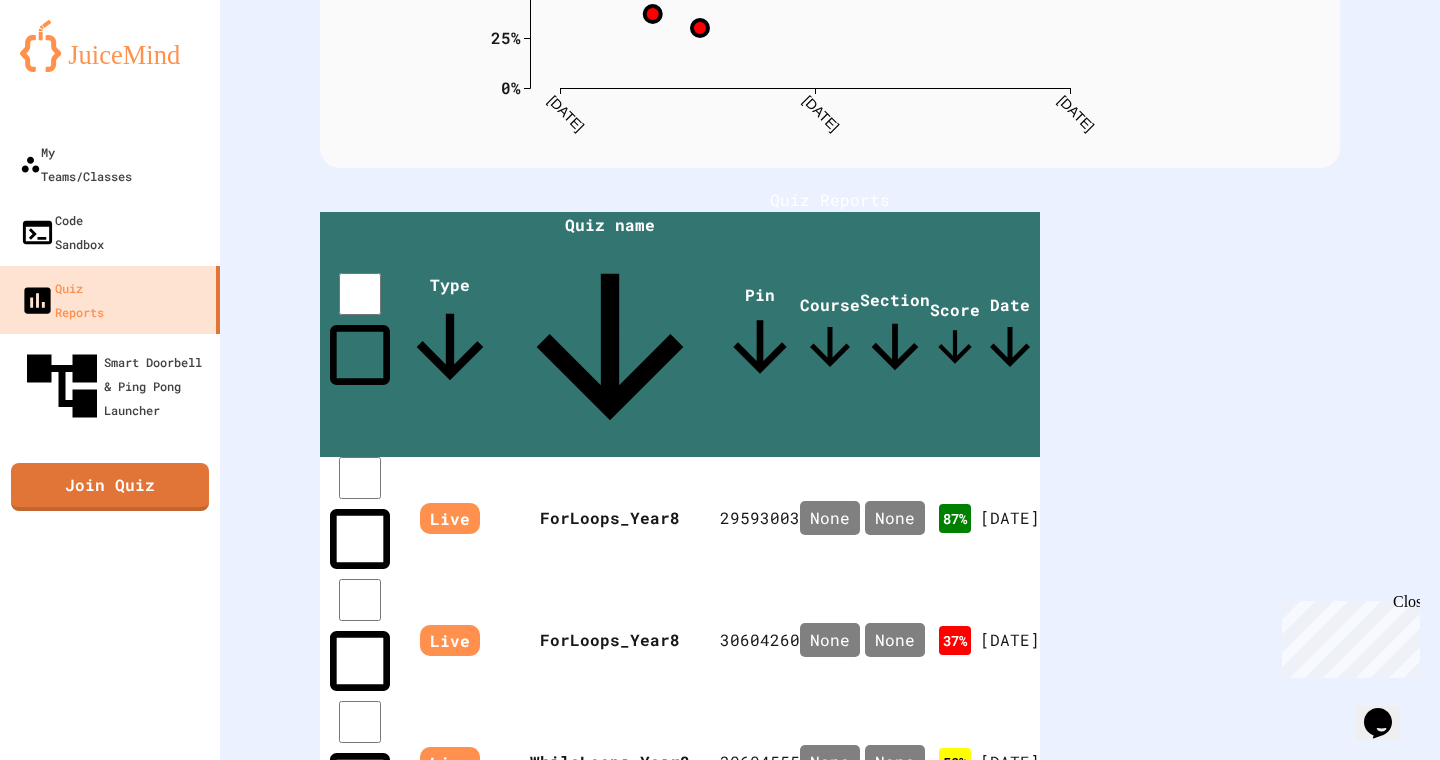scroll, scrollTop: 342, scrollLeft: 0, axis: vertical 